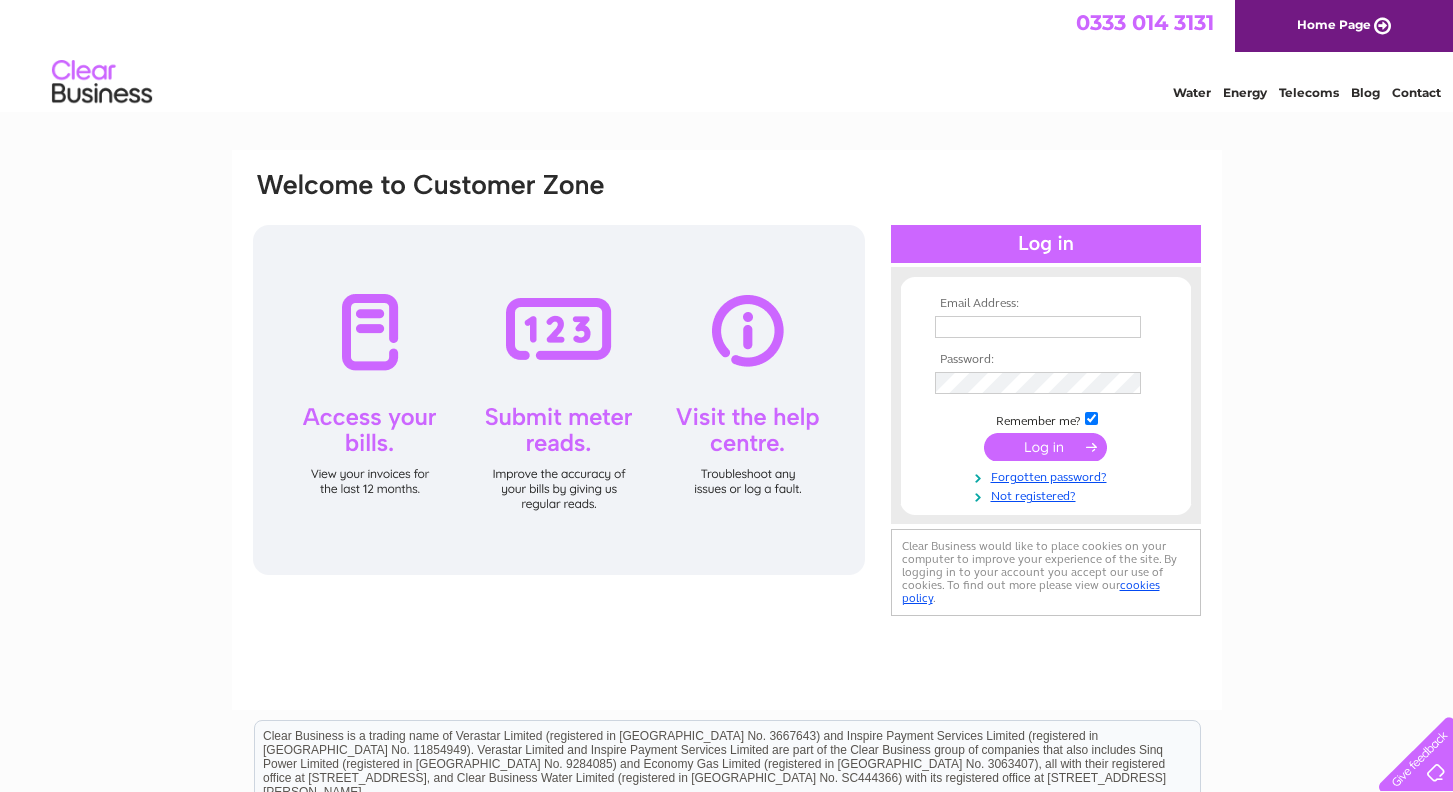 scroll, scrollTop: 0, scrollLeft: 0, axis: both 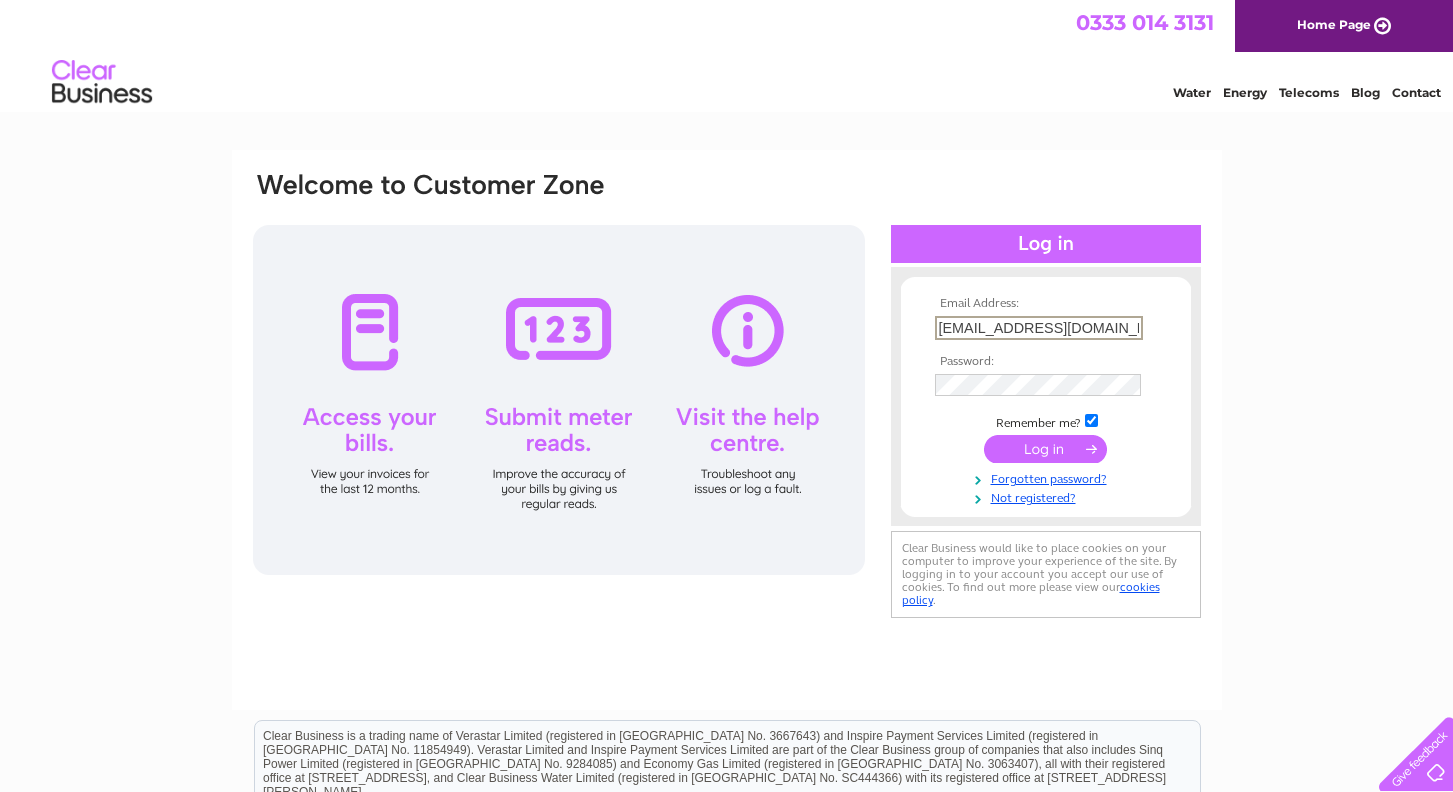 click on "rdove@dovedavies.com" at bounding box center (1039, 328) 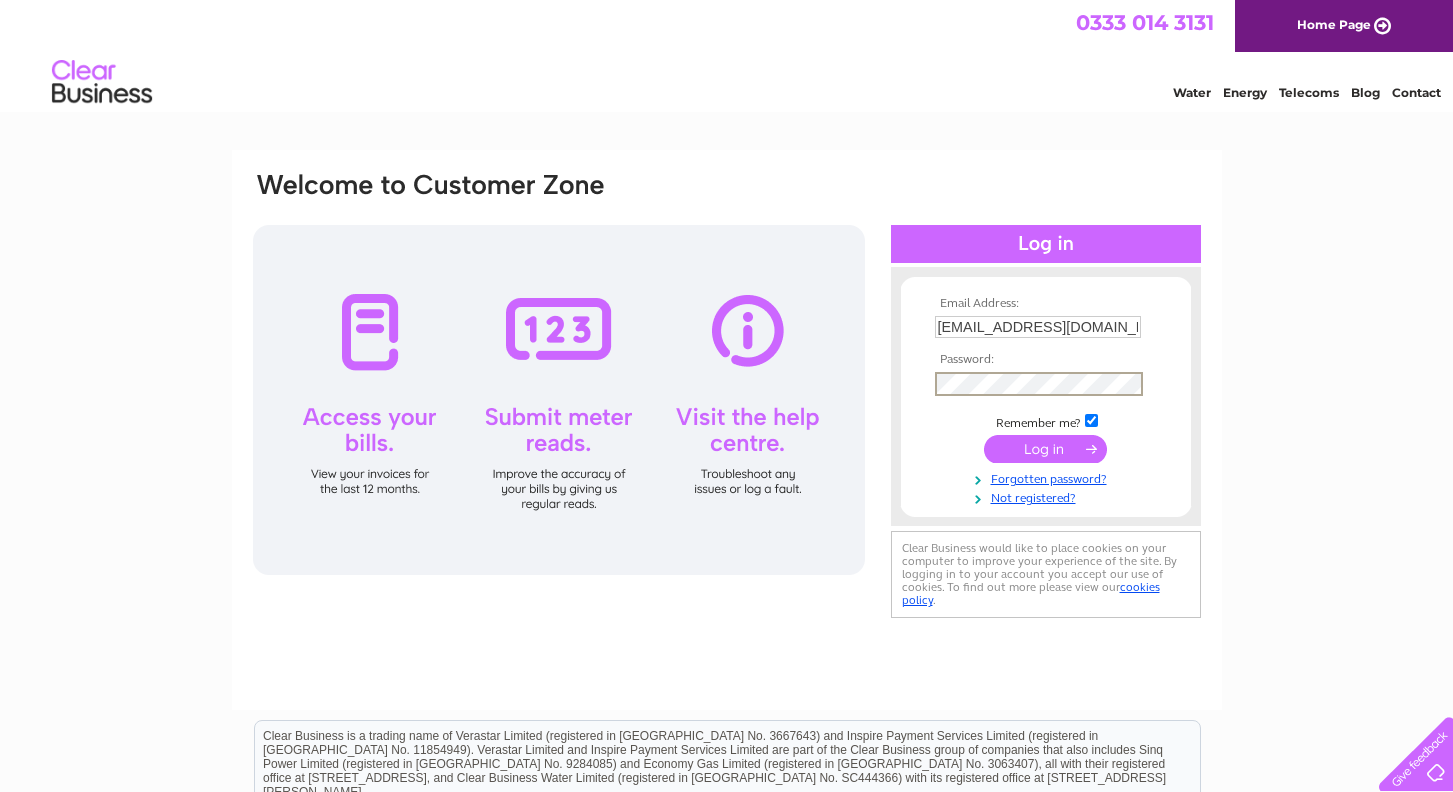 click at bounding box center (1045, 449) 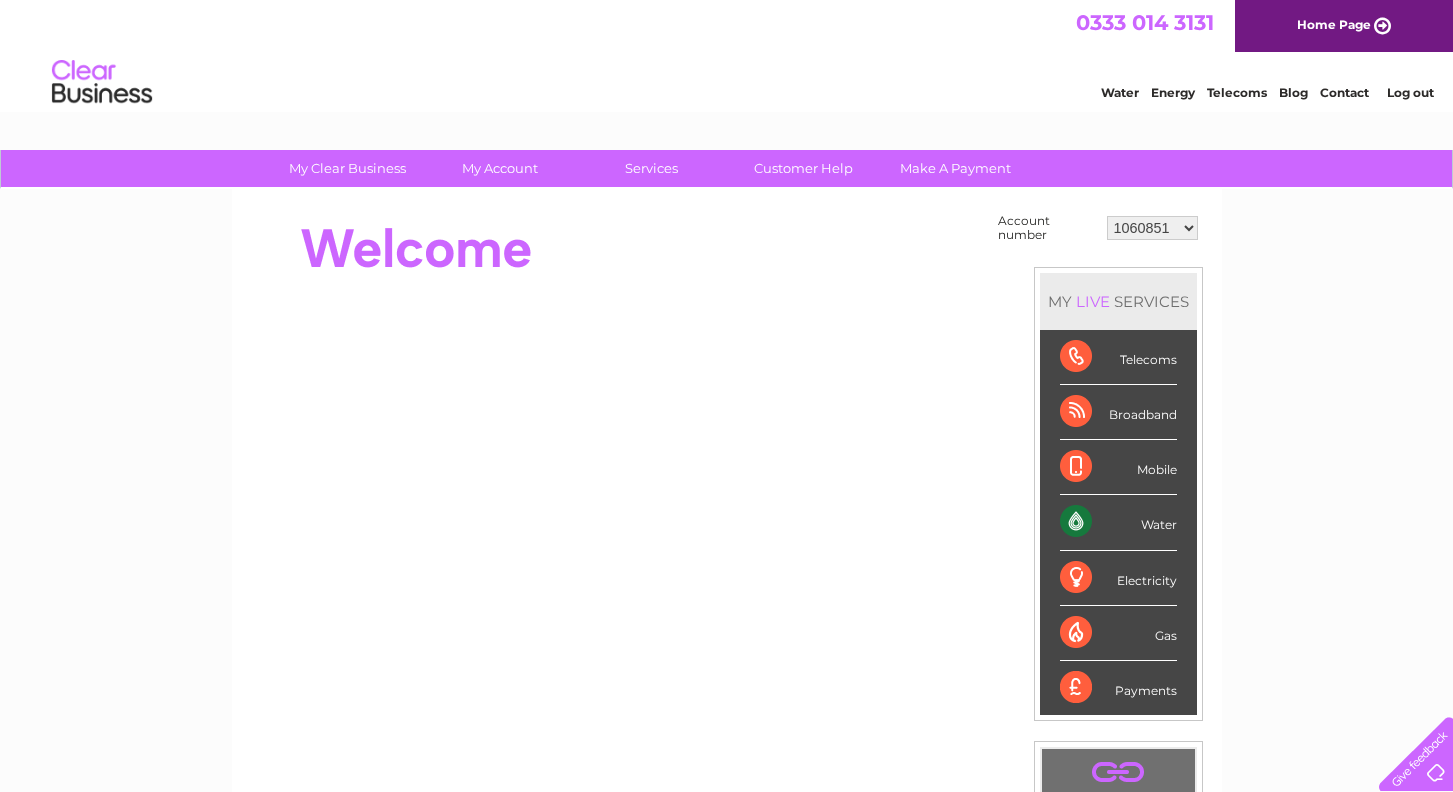 scroll, scrollTop: 0, scrollLeft: 0, axis: both 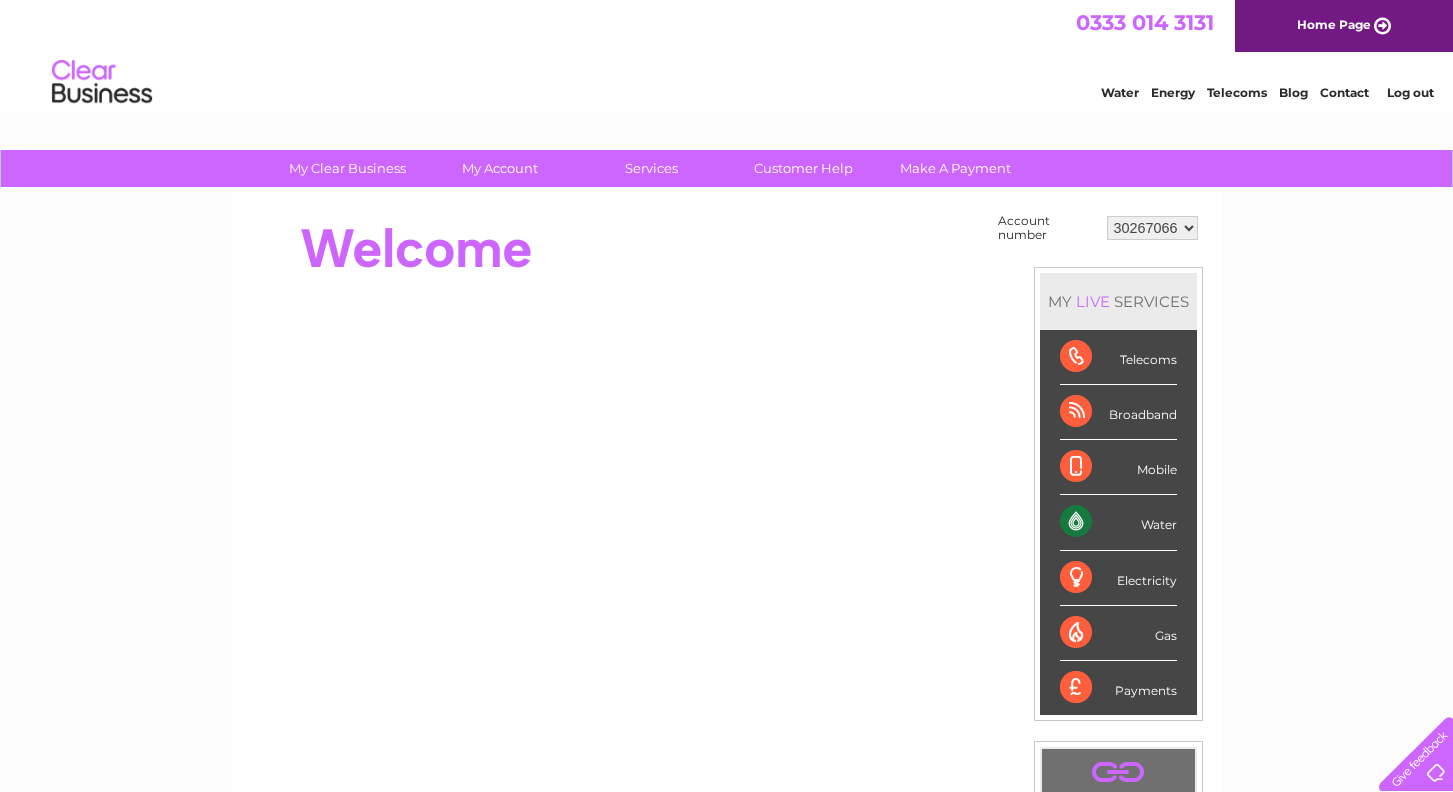 click on "Water" at bounding box center (1118, 522) 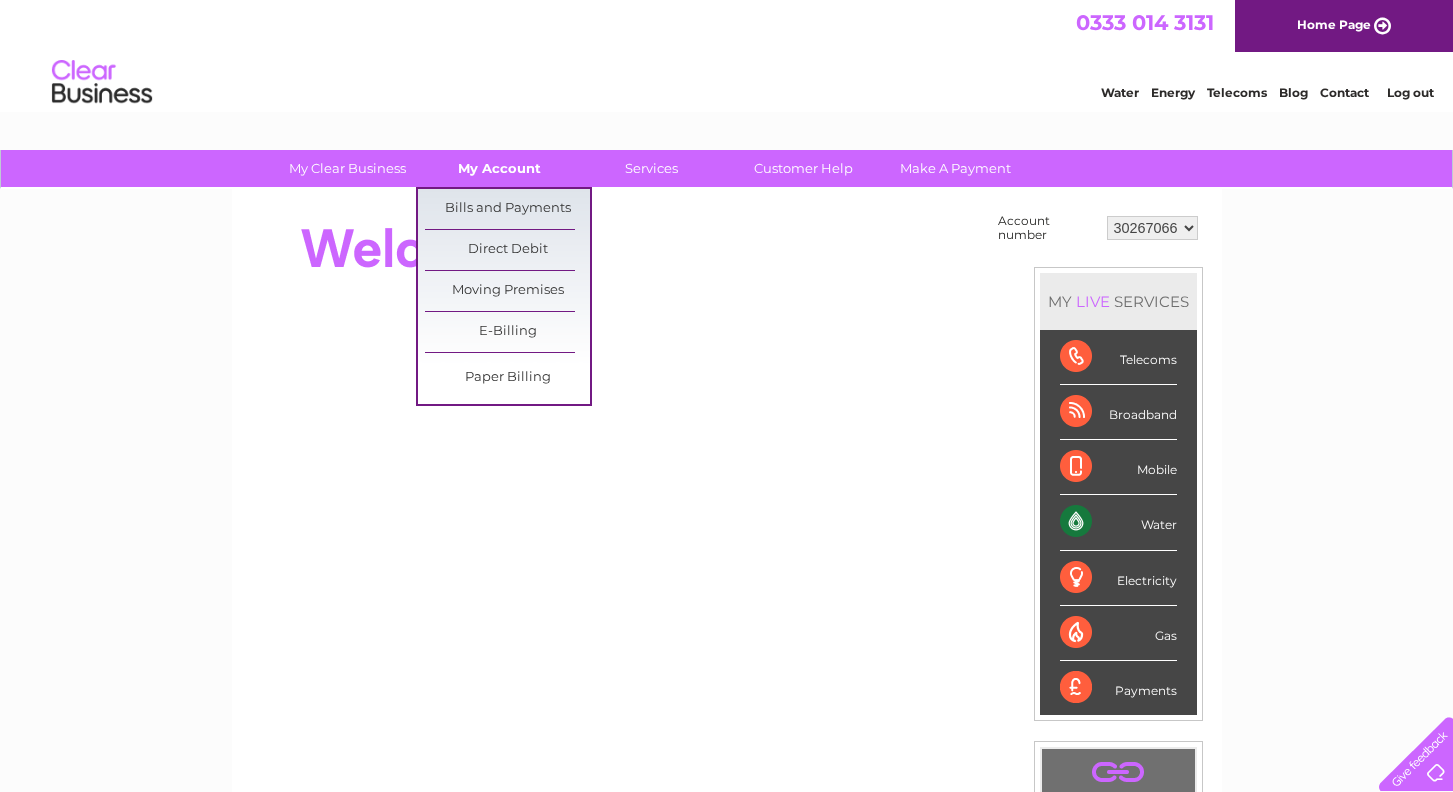 click on "My Account" at bounding box center (499, 168) 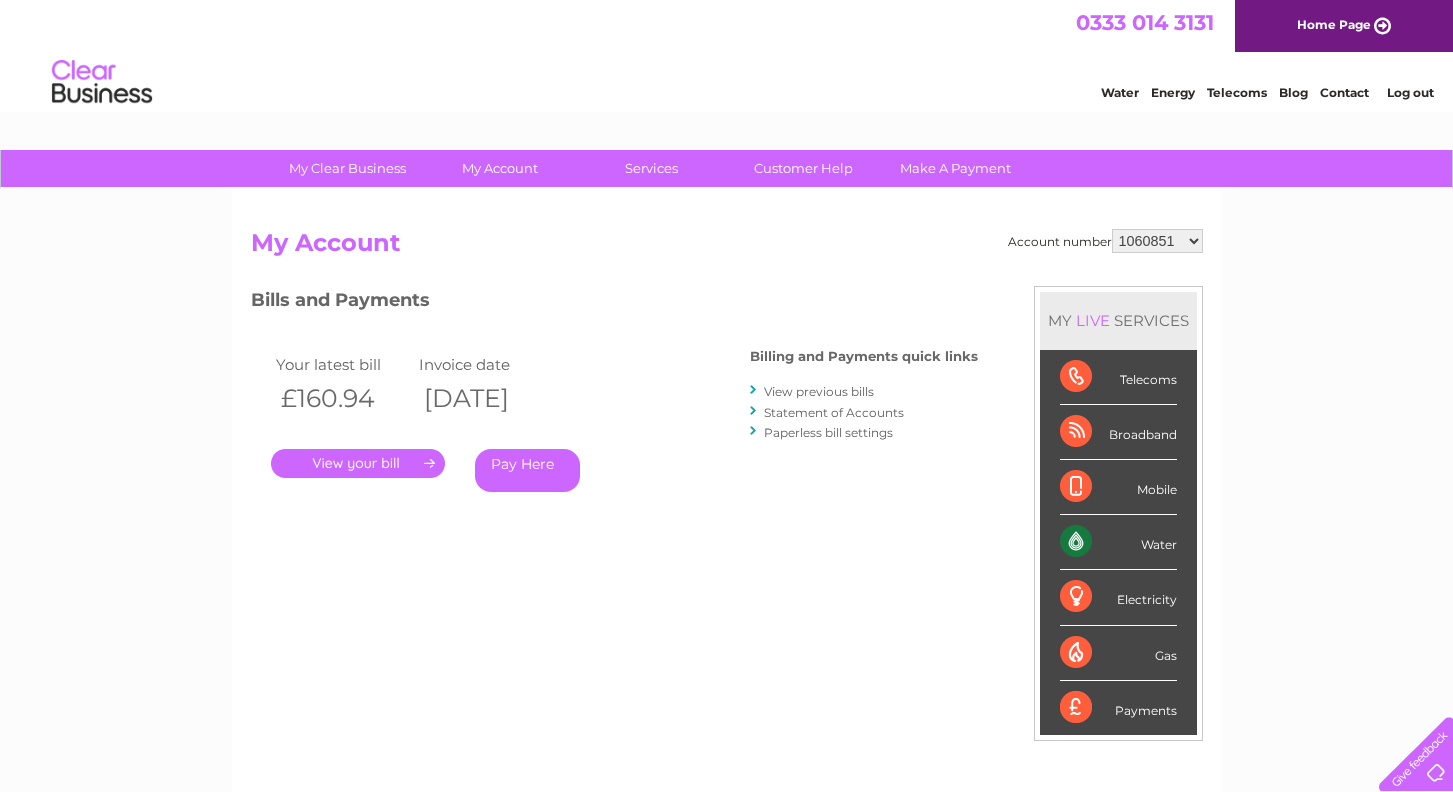 scroll, scrollTop: 0, scrollLeft: 0, axis: both 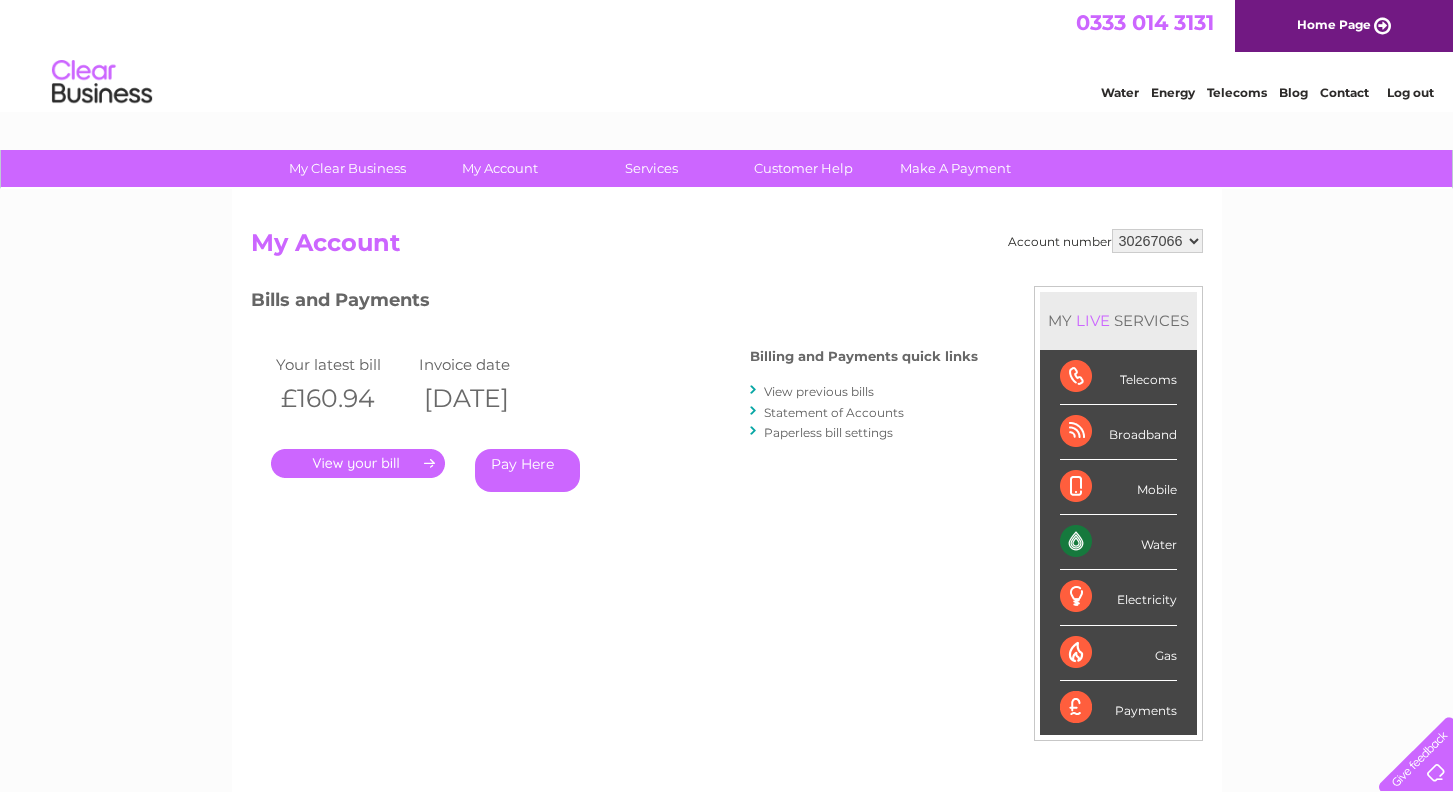 click on "1060851
1149958
30267066" at bounding box center [1157, 241] 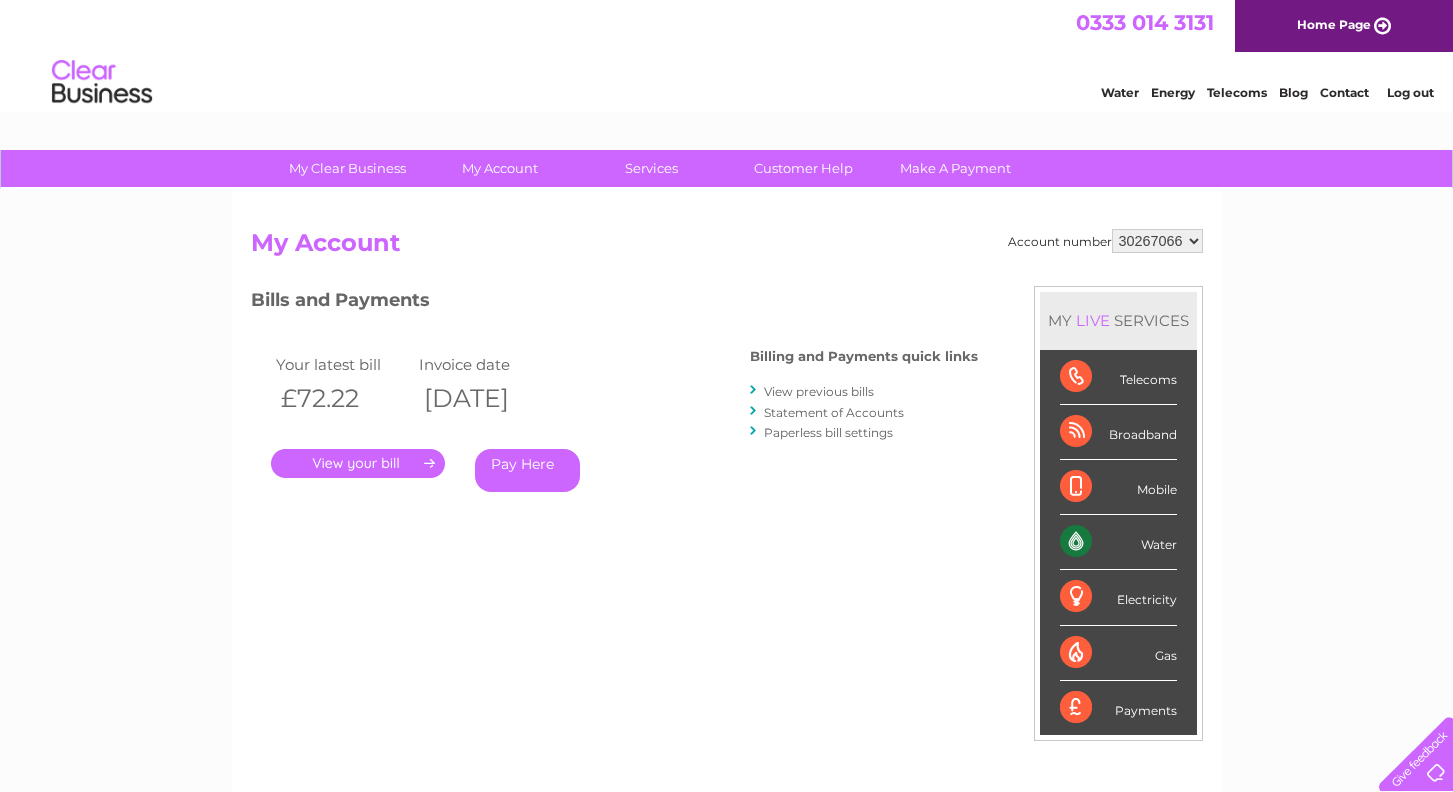 scroll, scrollTop: 0, scrollLeft: 0, axis: both 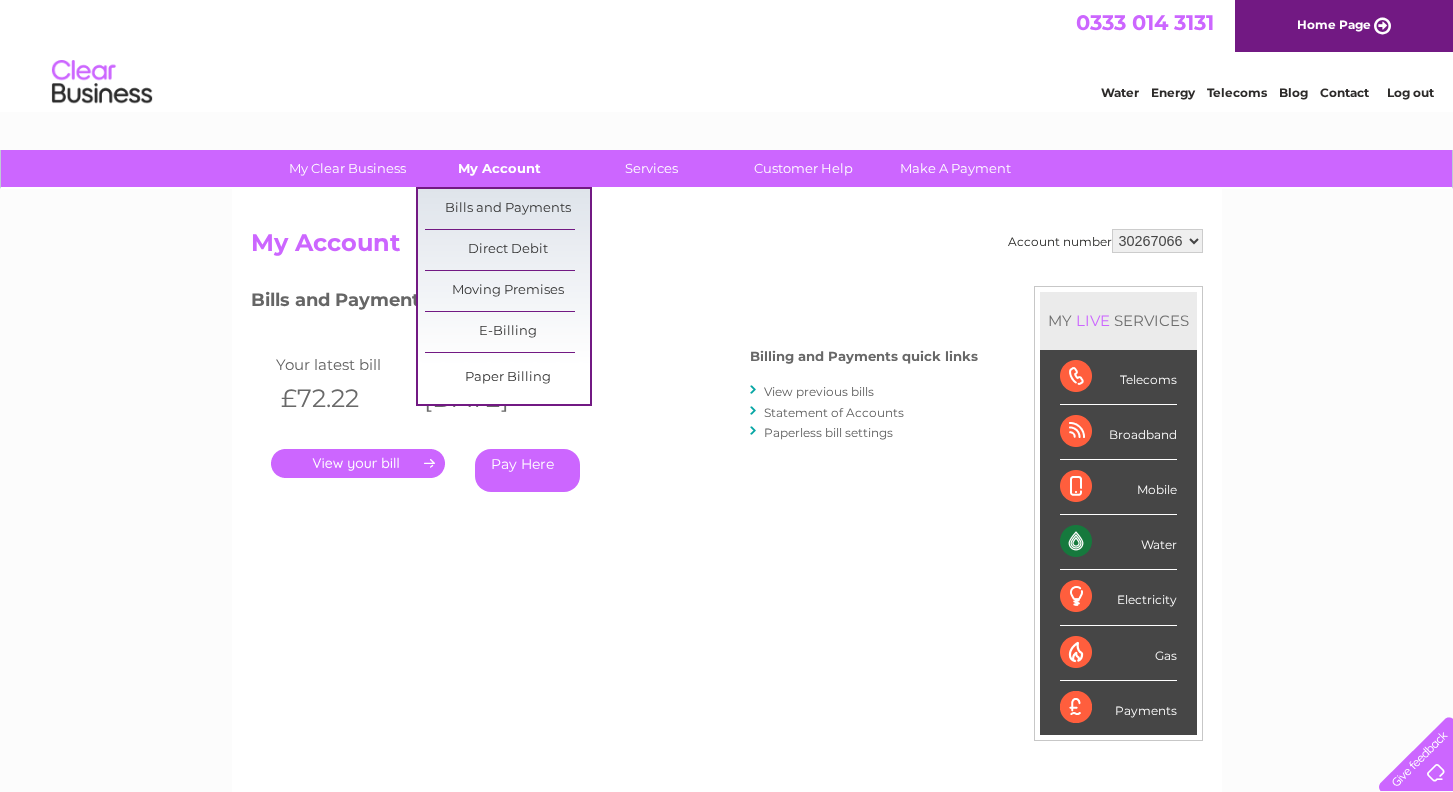 click on "My Account" at bounding box center [499, 168] 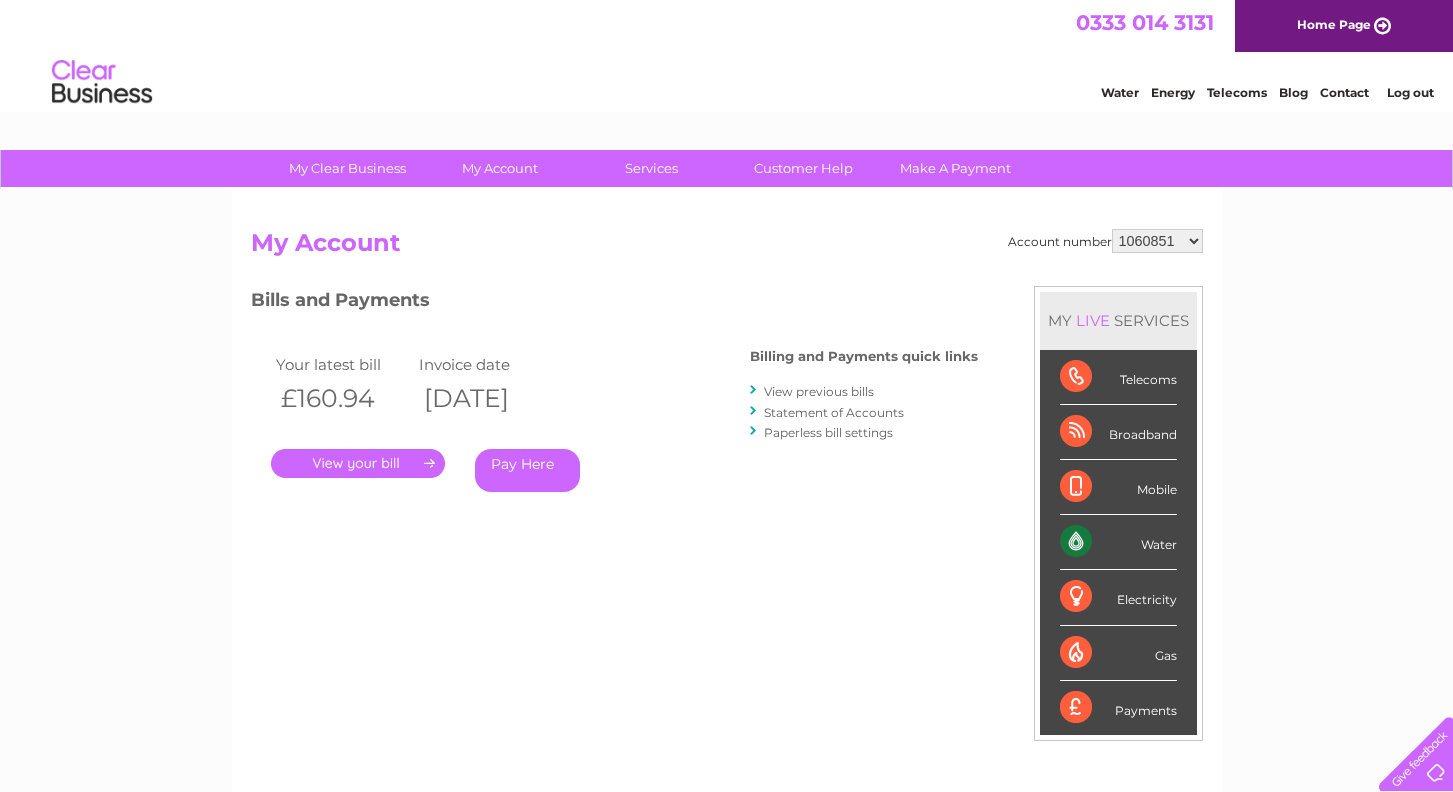 scroll, scrollTop: 0, scrollLeft: 0, axis: both 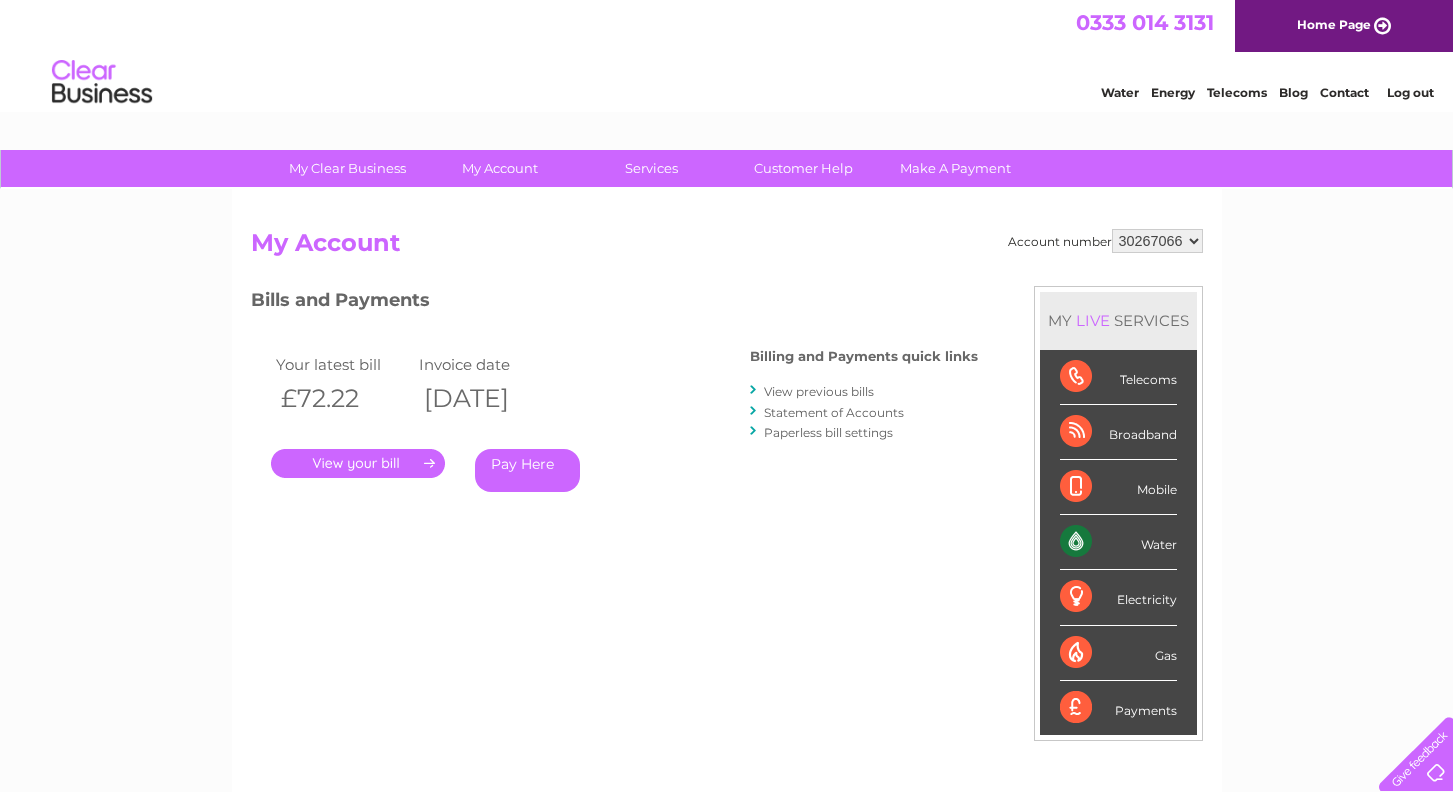click on "." at bounding box center (358, 463) 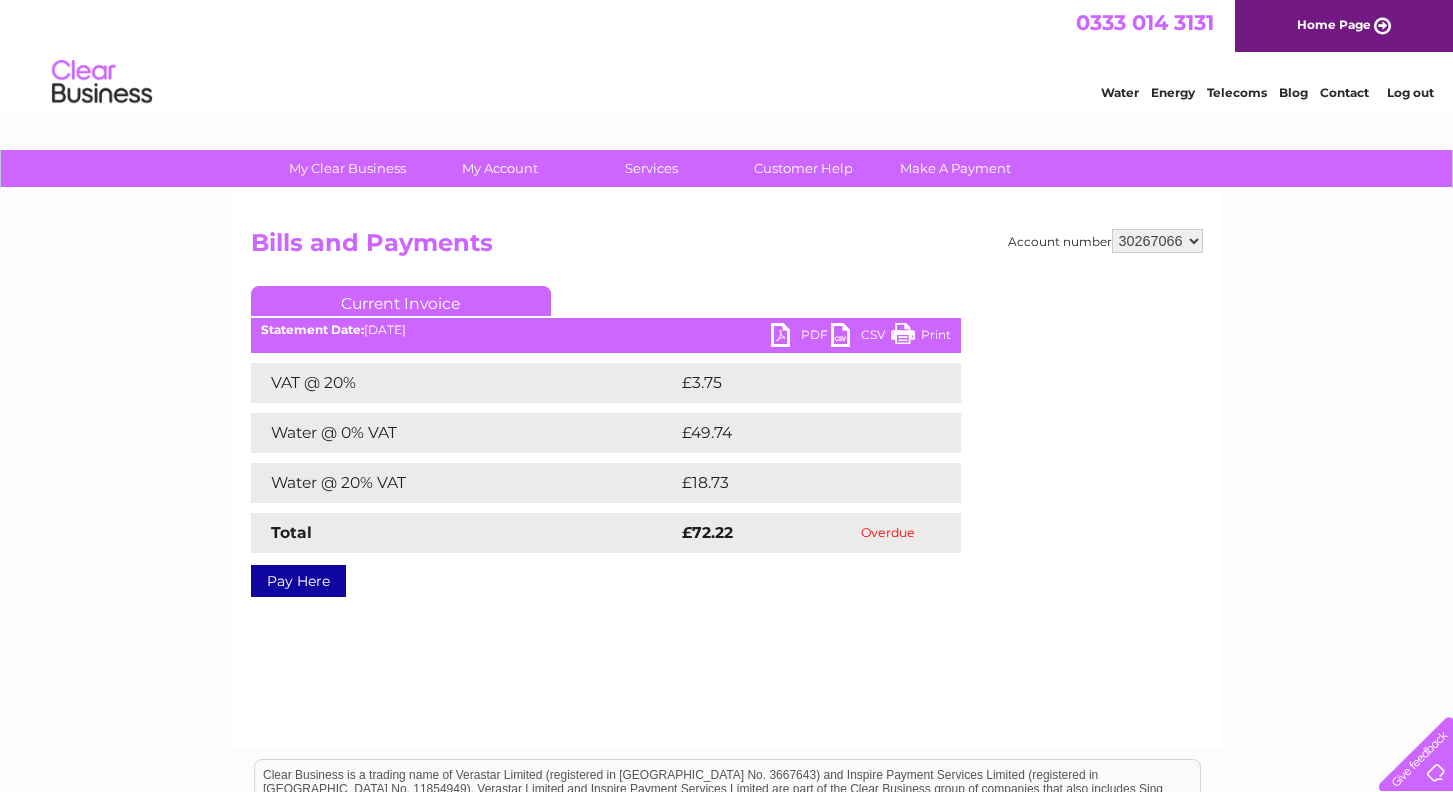 scroll, scrollTop: 0, scrollLeft: 0, axis: both 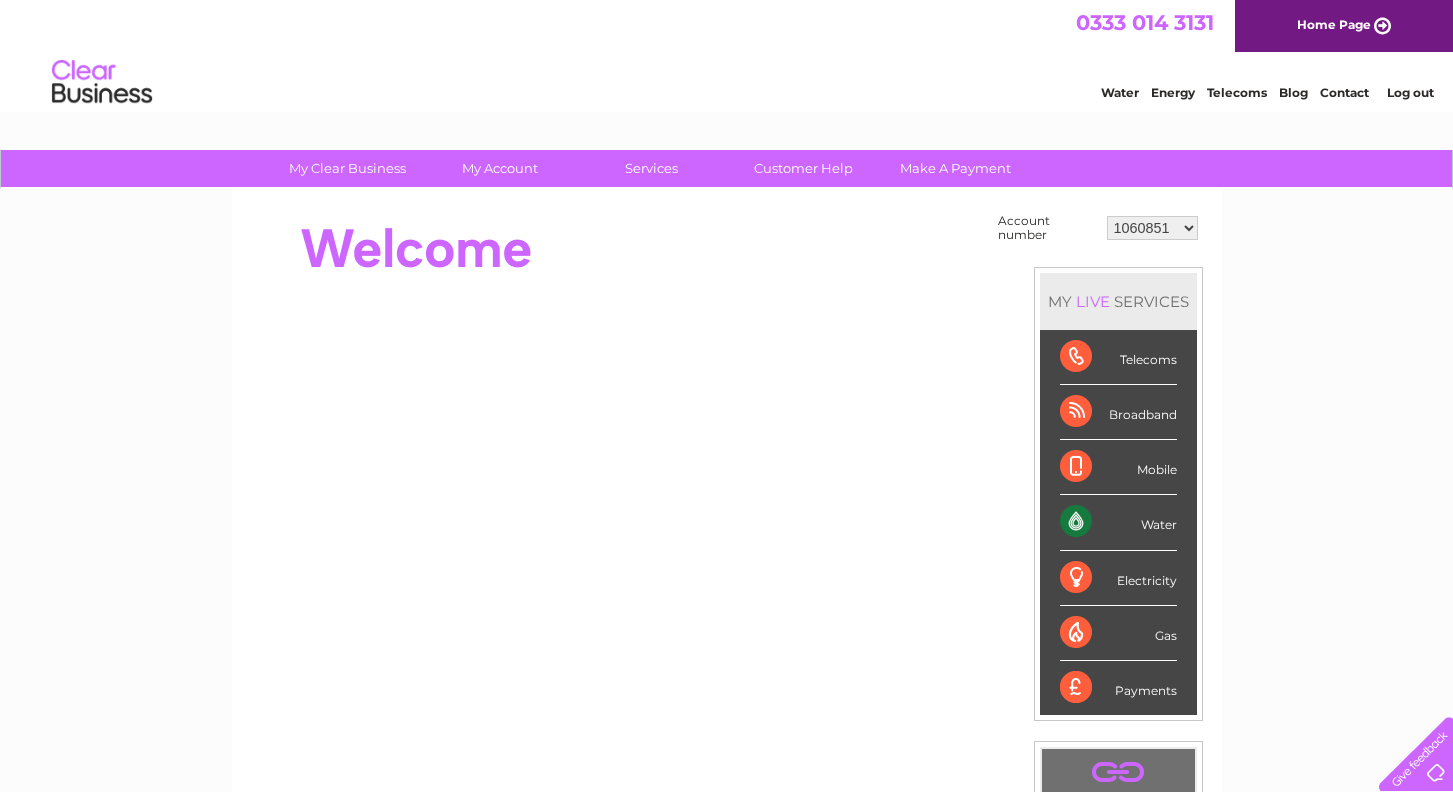 click on "1060851
1149958
30267066" at bounding box center [1152, 228] 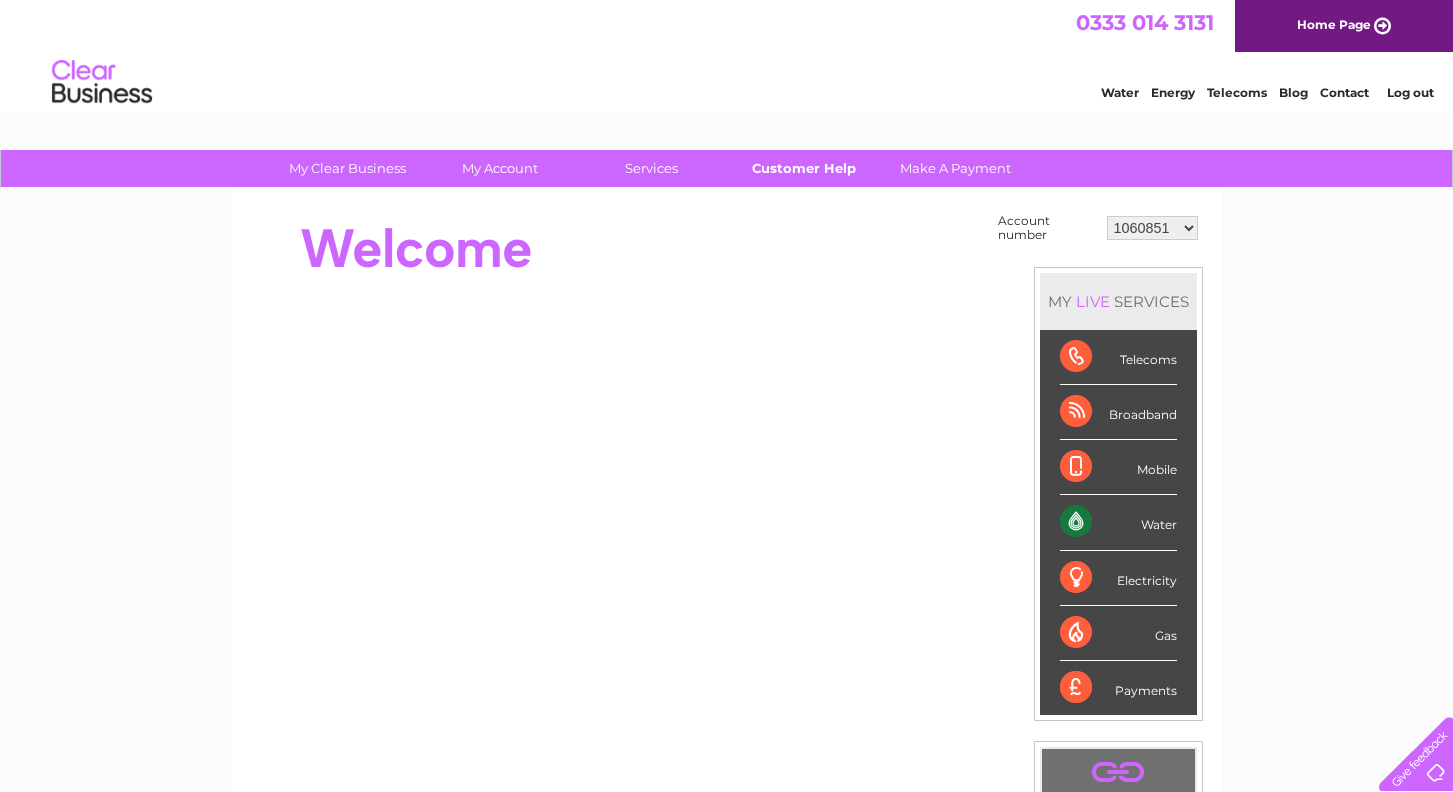 click on "Customer Help" at bounding box center [803, 168] 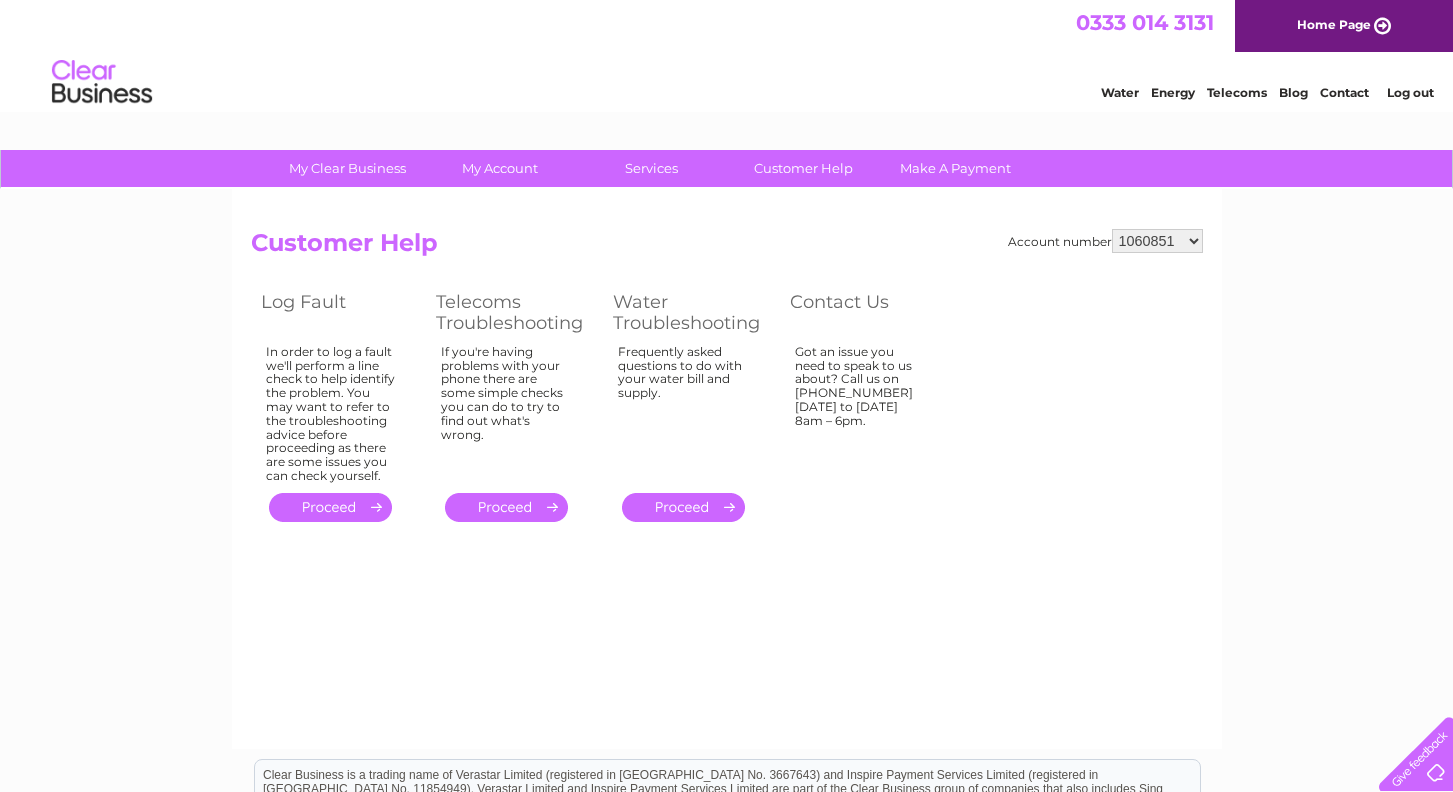 scroll, scrollTop: 0, scrollLeft: 0, axis: both 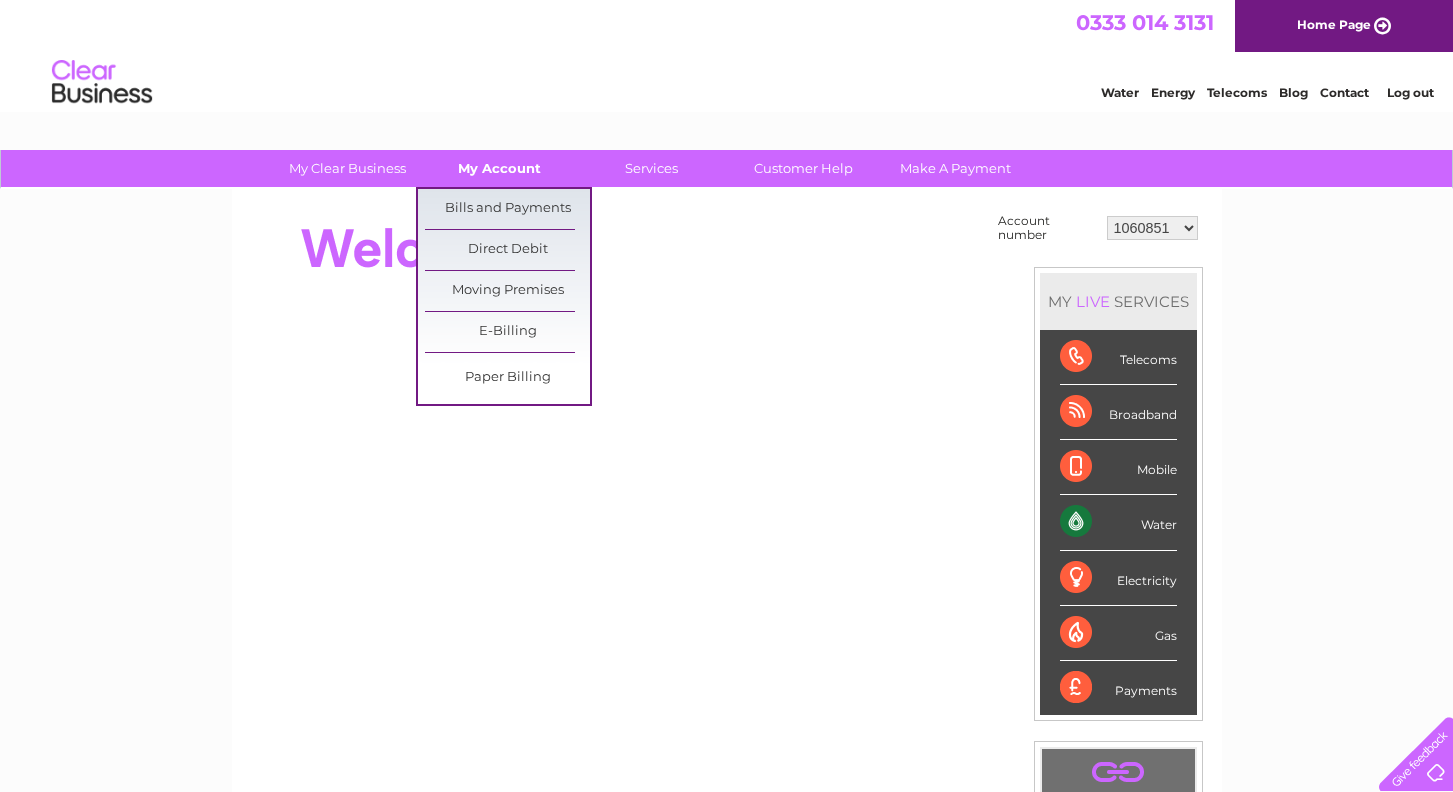 click on "My Account" at bounding box center (499, 168) 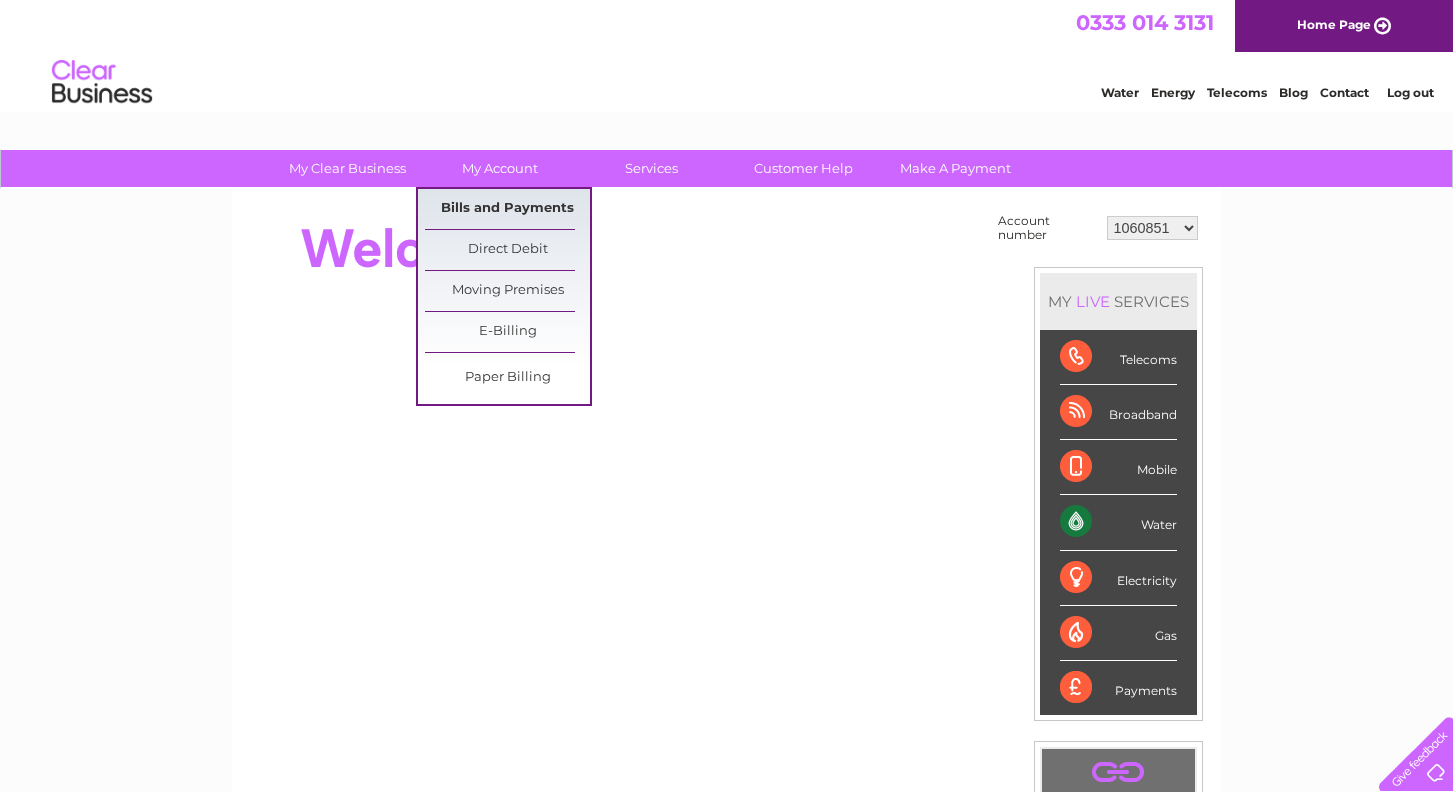 click on "Bills and Payments" at bounding box center (507, 209) 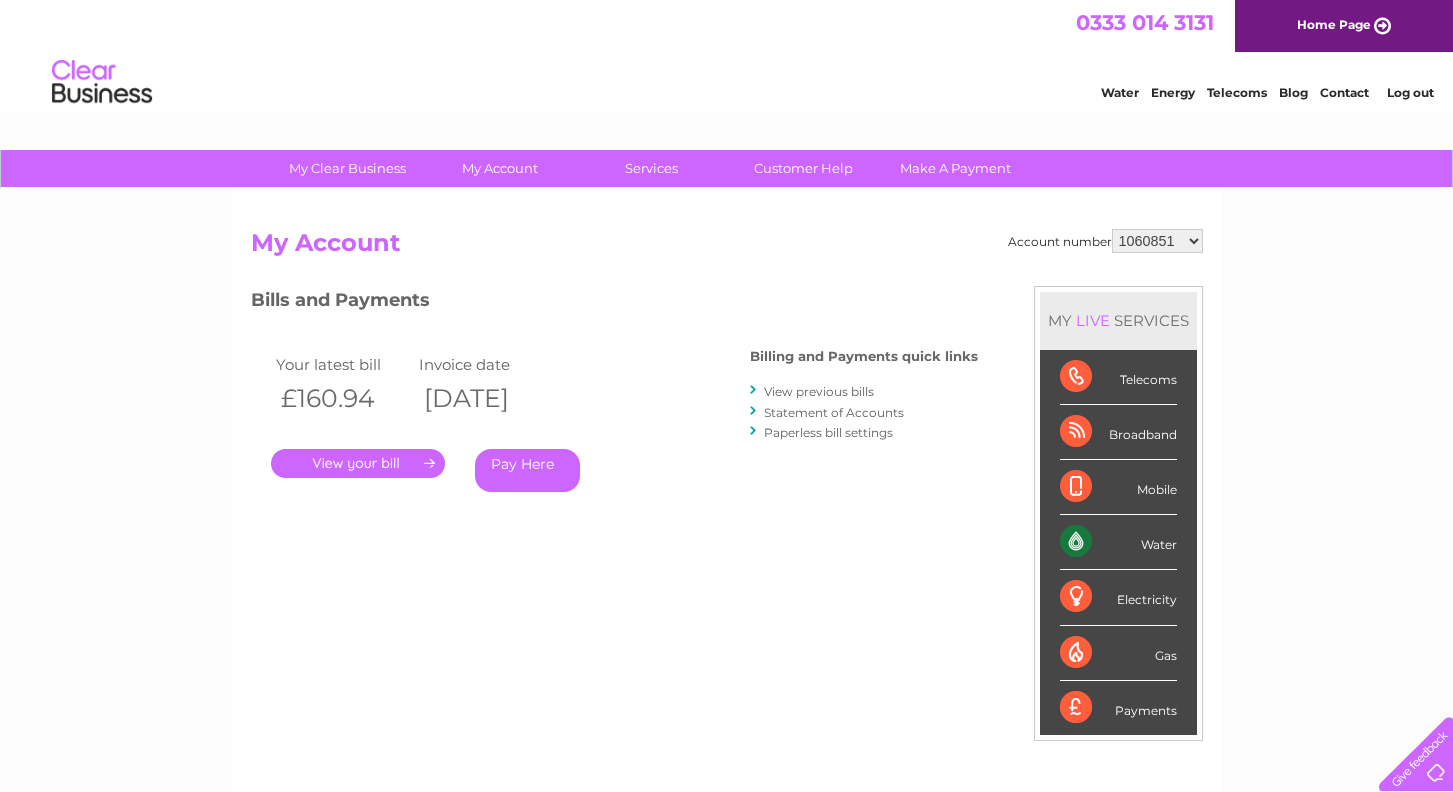 scroll, scrollTop: 0, scrollLeft: 0, axis: both 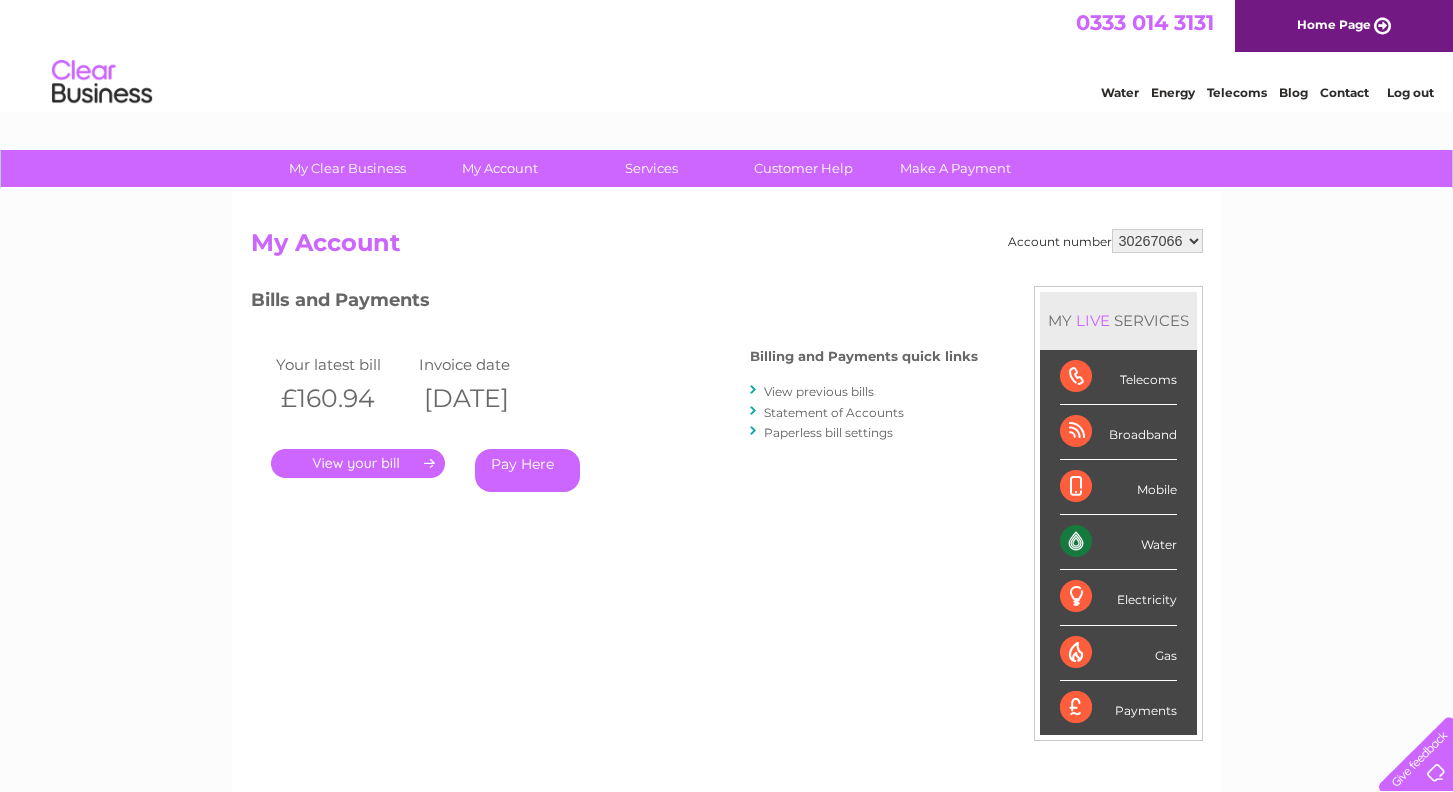 click on "1060851
1149958
30267066" at bounding box center [1157, 241] 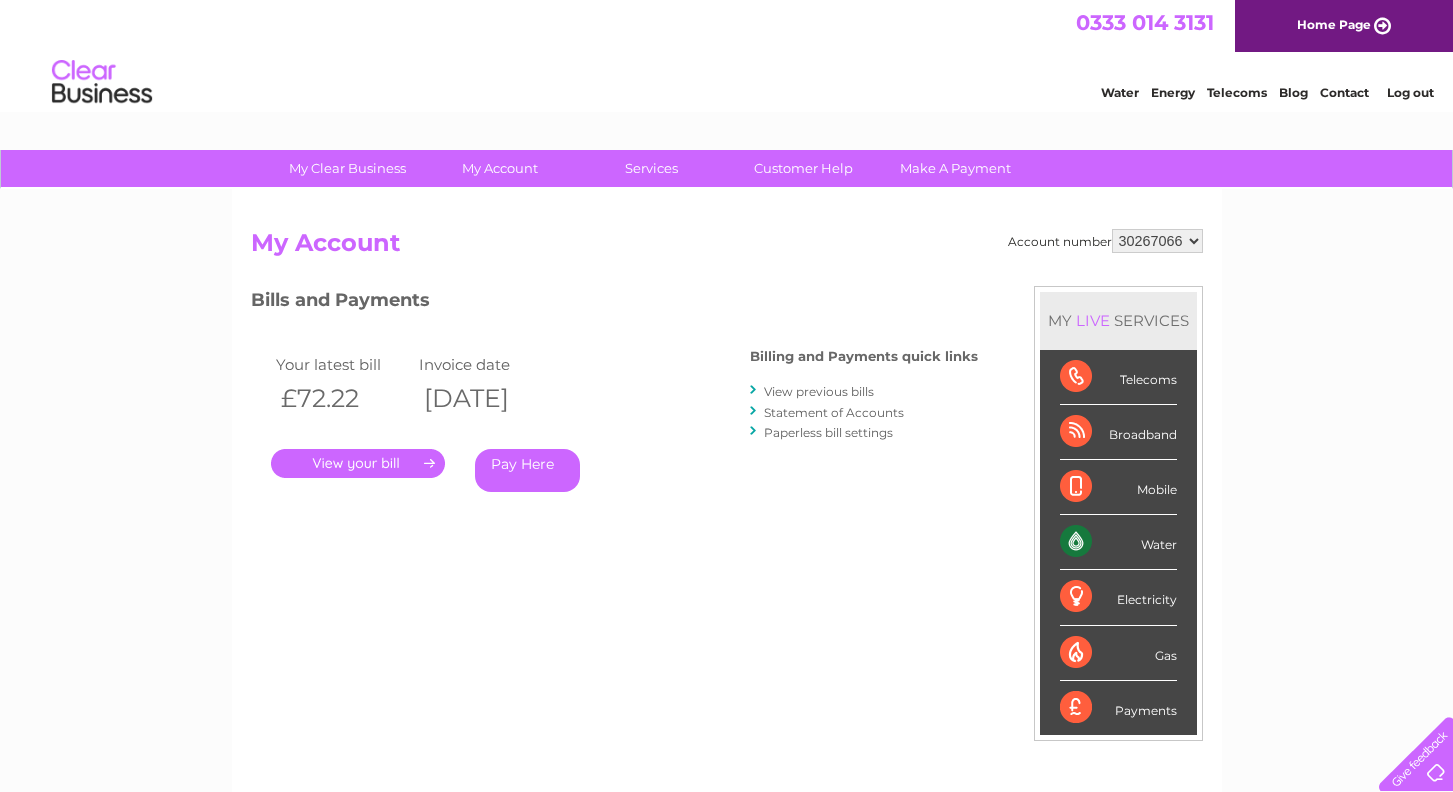 scroll, scrollTop: 0, scrollLeft: 0, axis: both 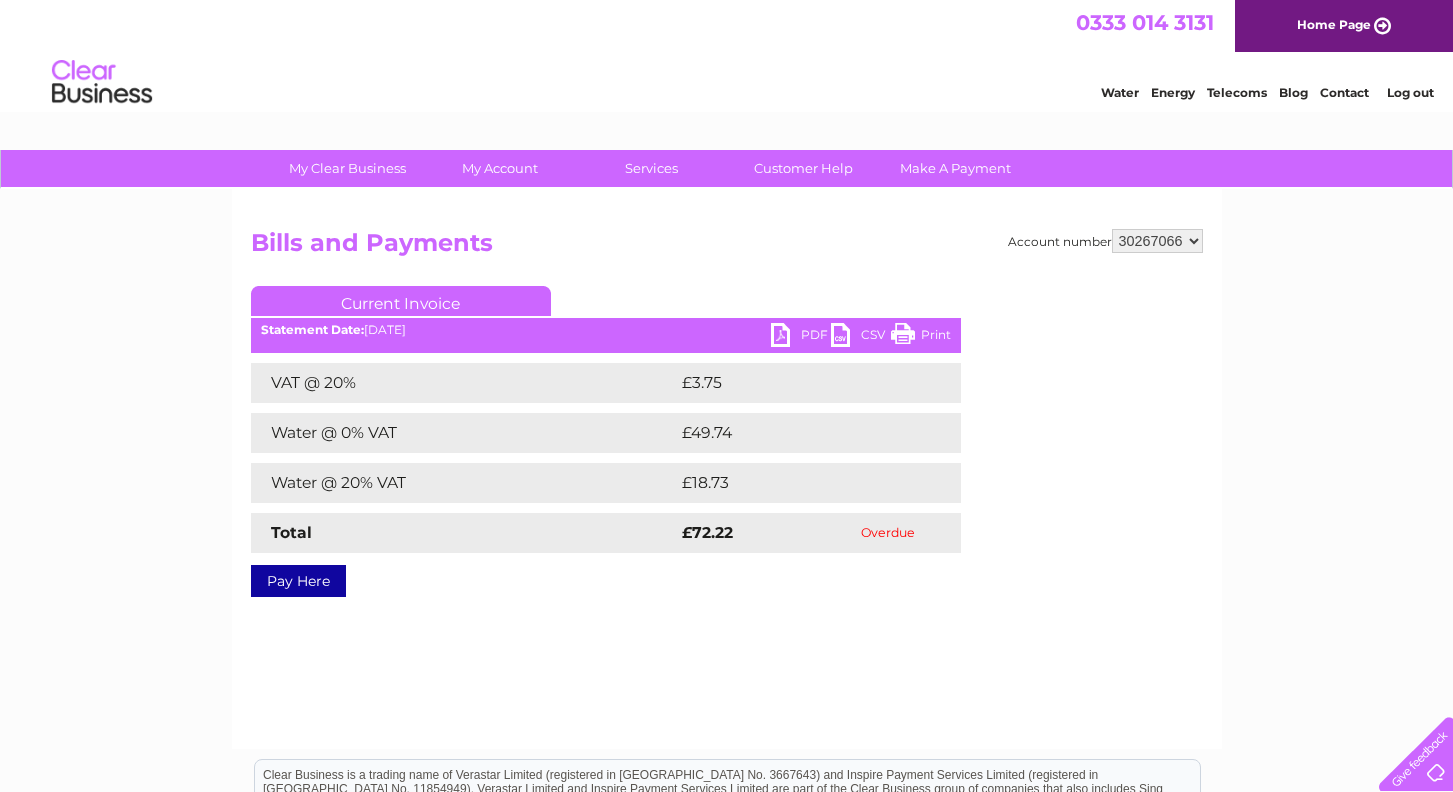 click on "PDF" at bounding box center (801, 337) 